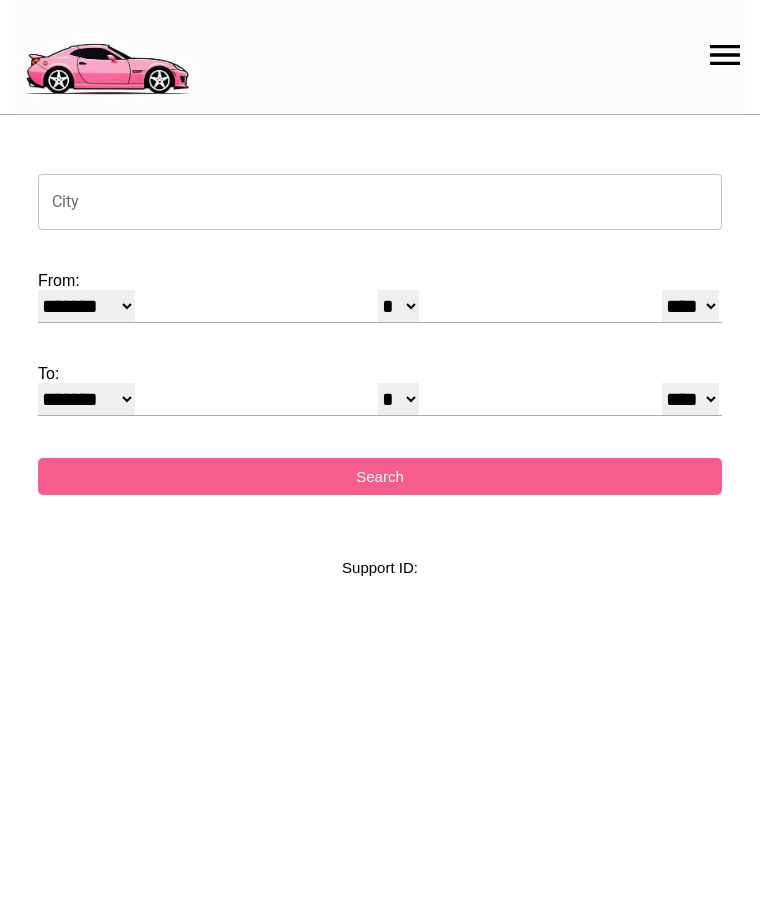 select on "*" 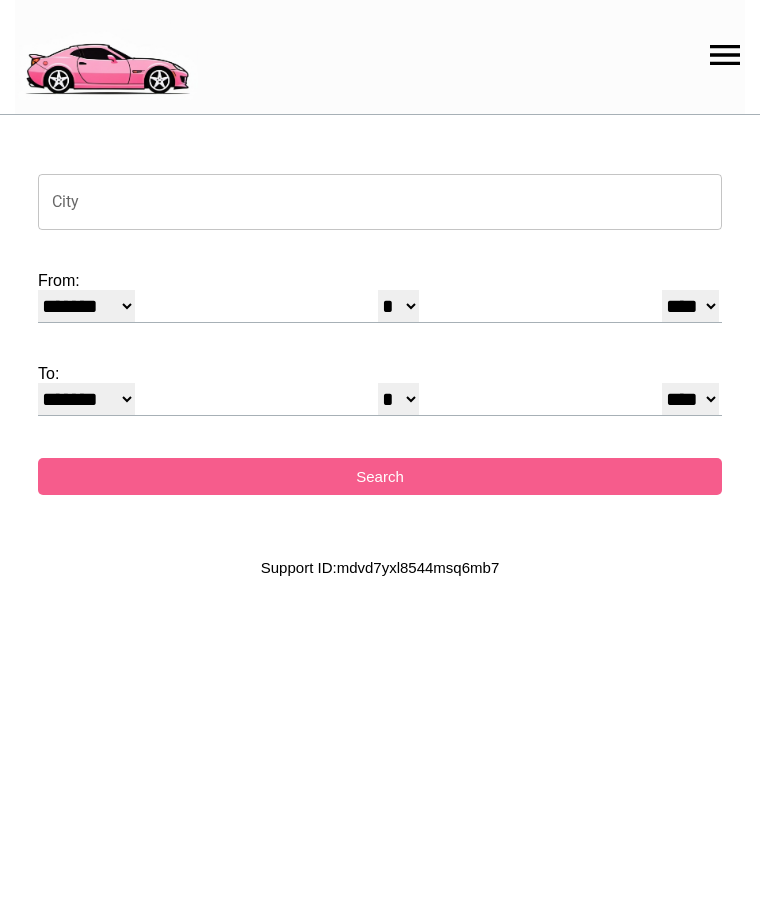 scroll, scrollTop: 0, scrollLeft: 0, axis: both 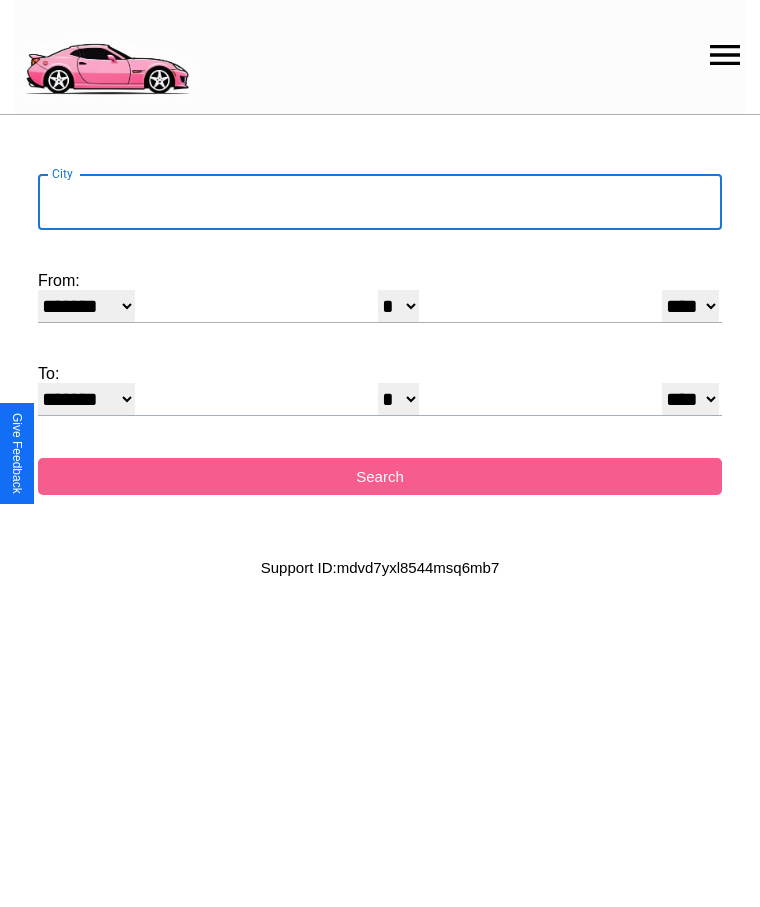 click on "City" at bounding box center (380, 202) 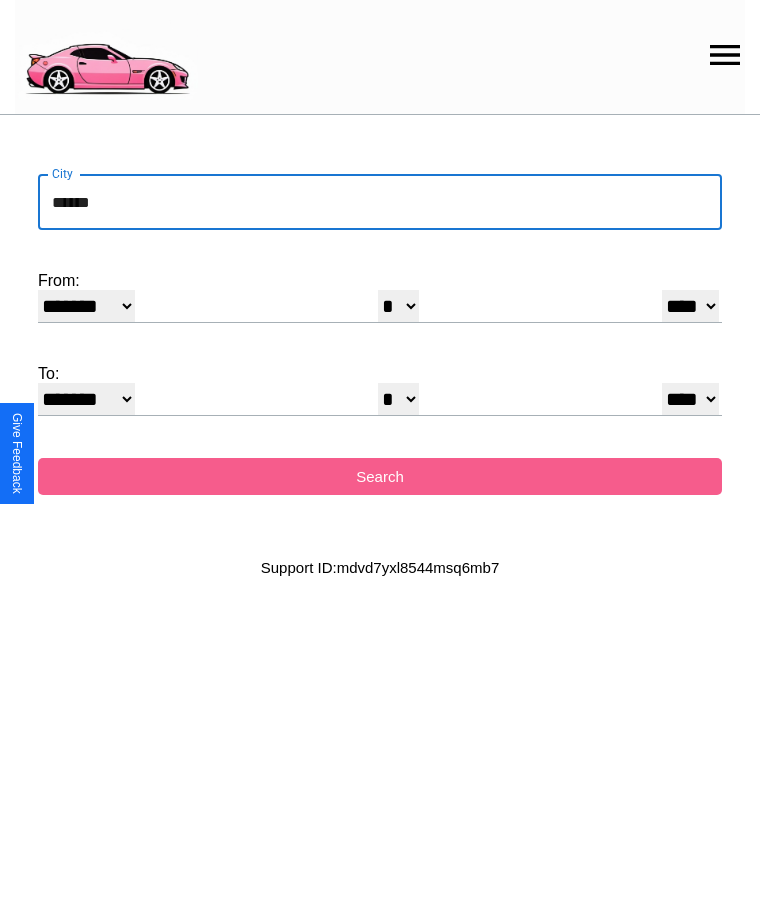 type on "******" 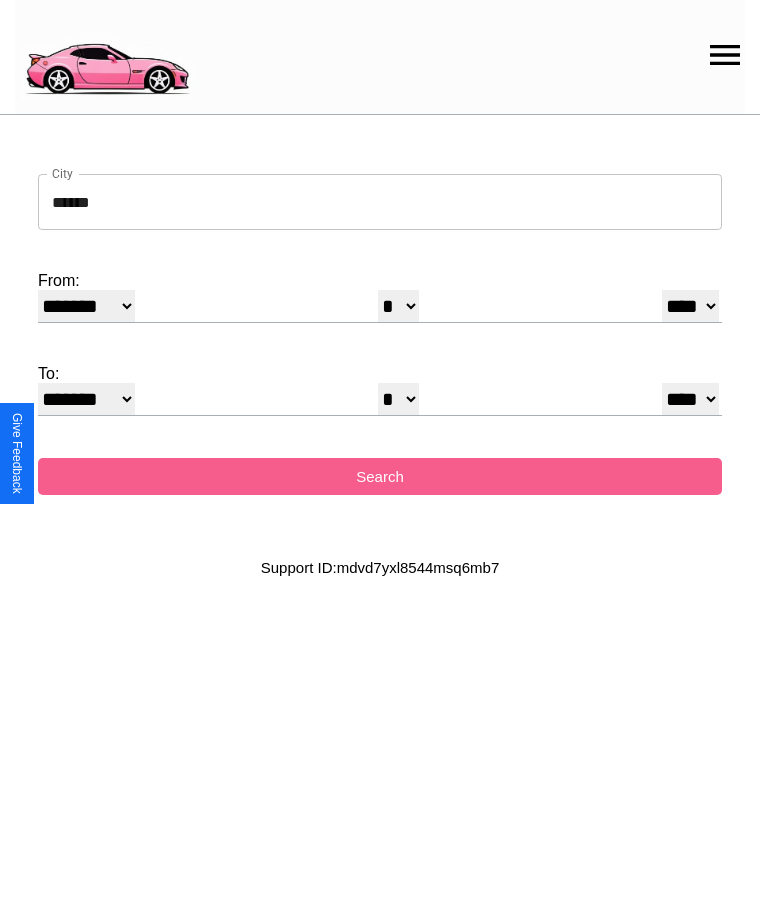 click on "* * * * * * * * * ** ** ** ** ** ** ** ** ** ** ** ** ** ** ** ** ** ** ** ** ** **" at bounding box center [398, 306] 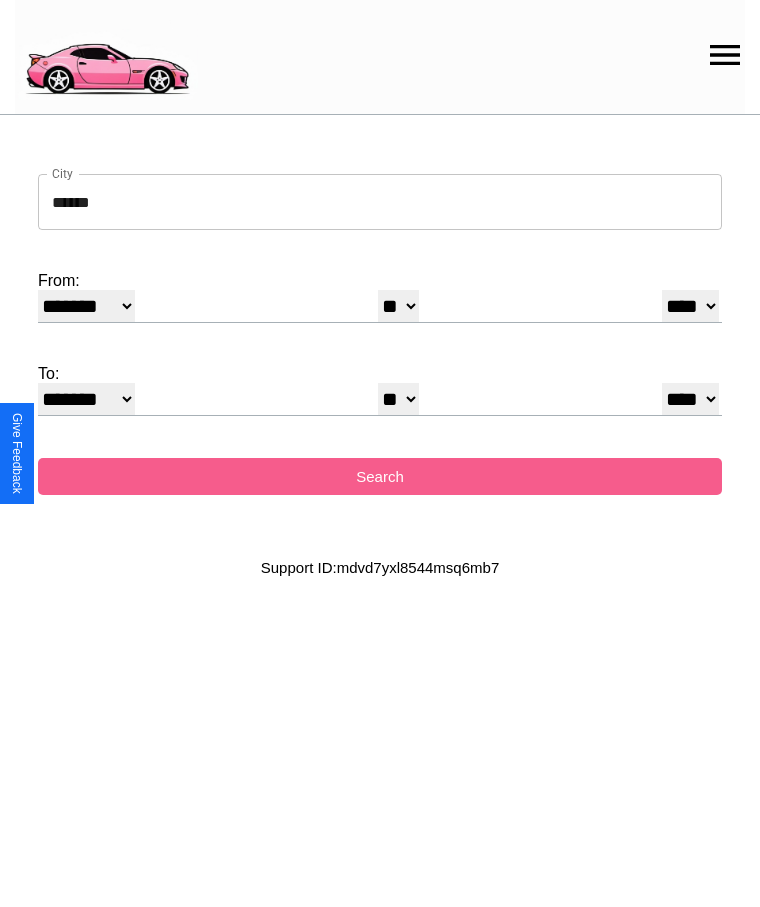 click on "* * * * * * * * * ** ** ** ** ** ** ** ** ** ** ** ** ** ** ** ** ** ** ** ** ** **" at bounding box center [398, 399] 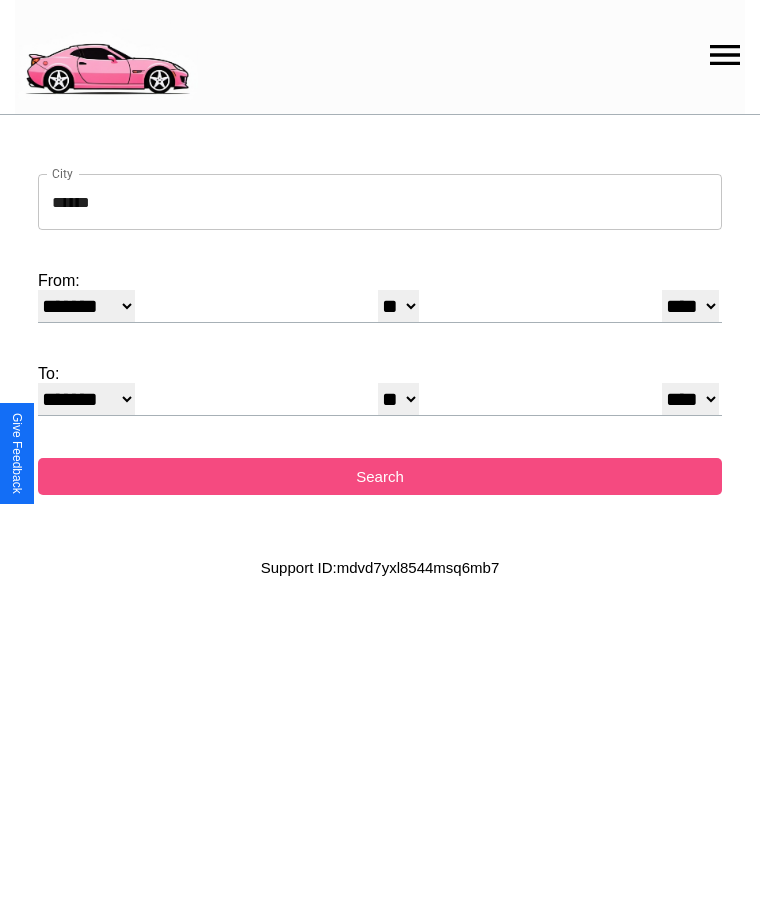 click on "Search" at bounding box center [380, 476] 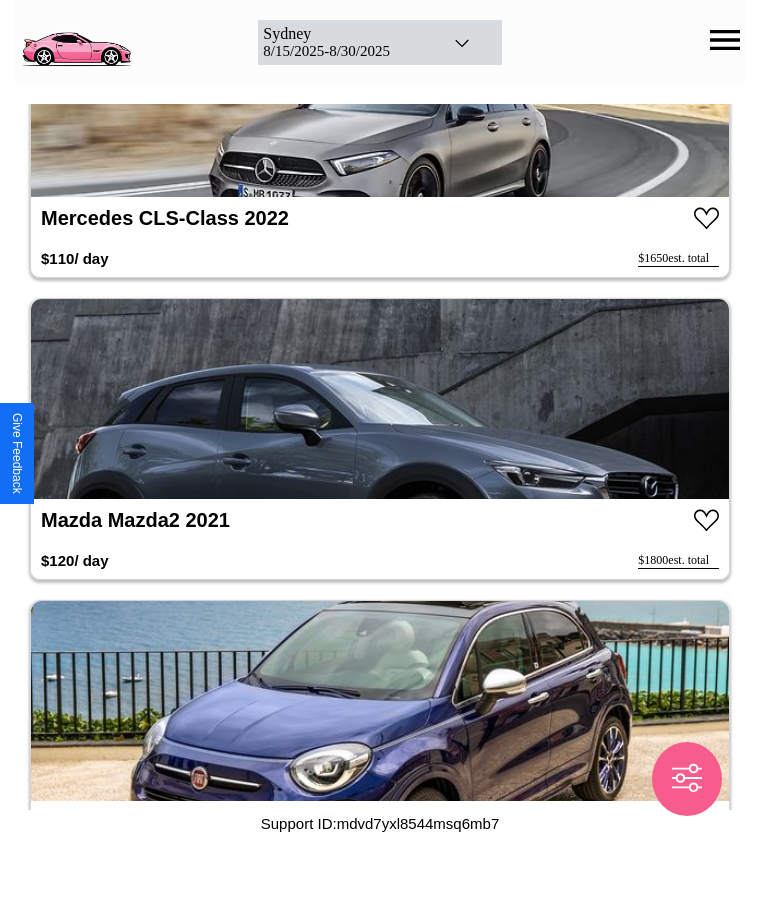 scroll, scrollTop: 7368, scrollLeft: 0, axis: vertical 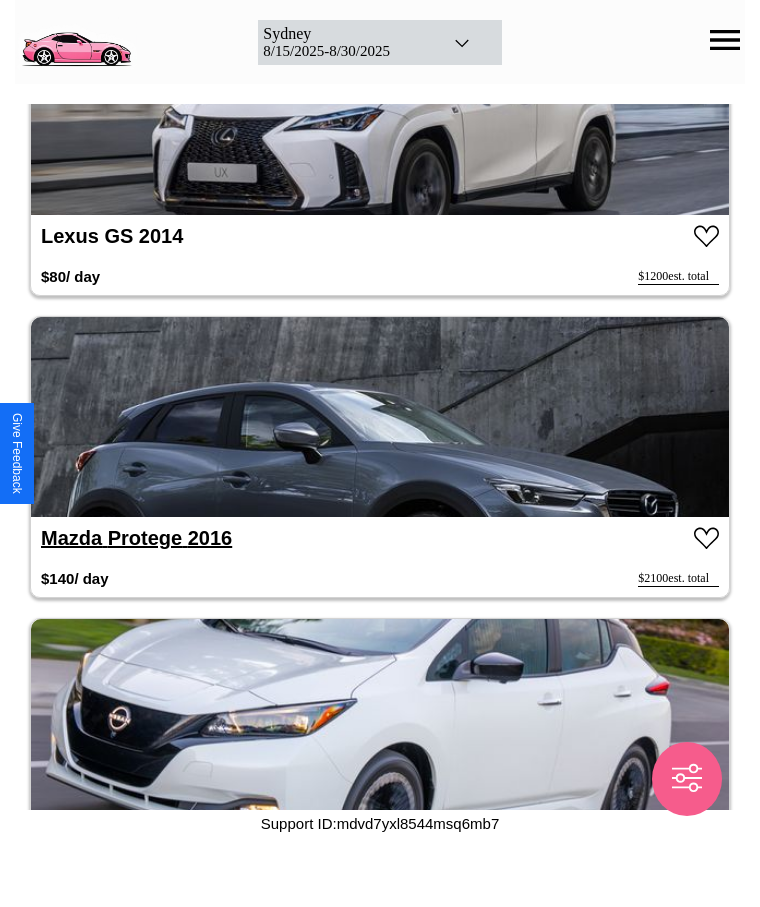 click on "[BRAND] Protege 2016" at bounding box center [136, 538] 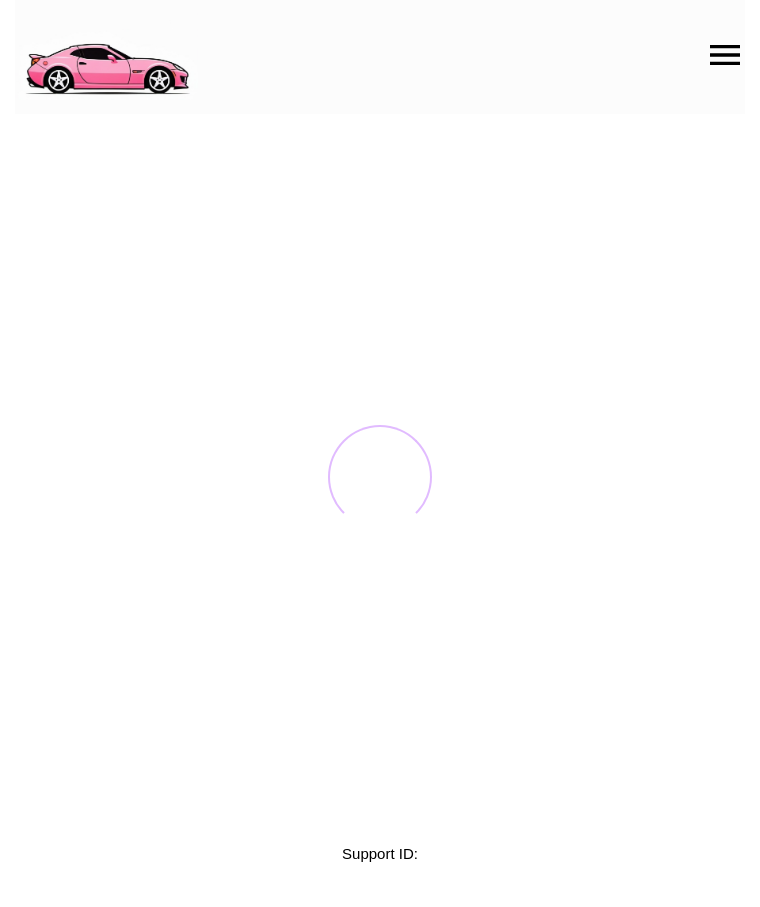 scroll, scrollTop: 0, scrollLeft: 0, axis: both 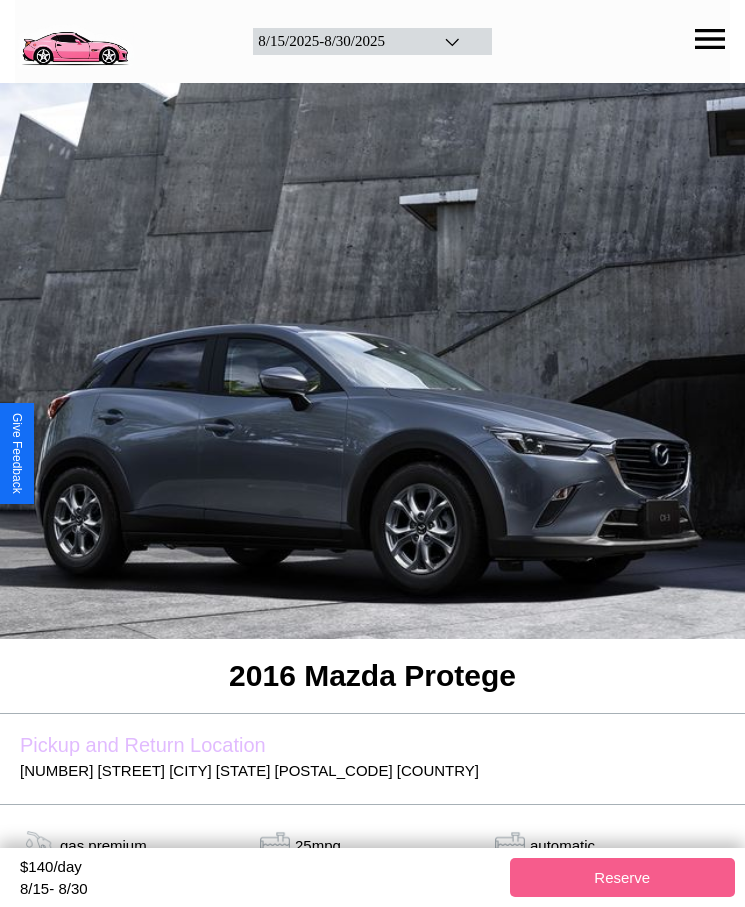 click on "$ 140 /day" at bounding box center (260, 869) 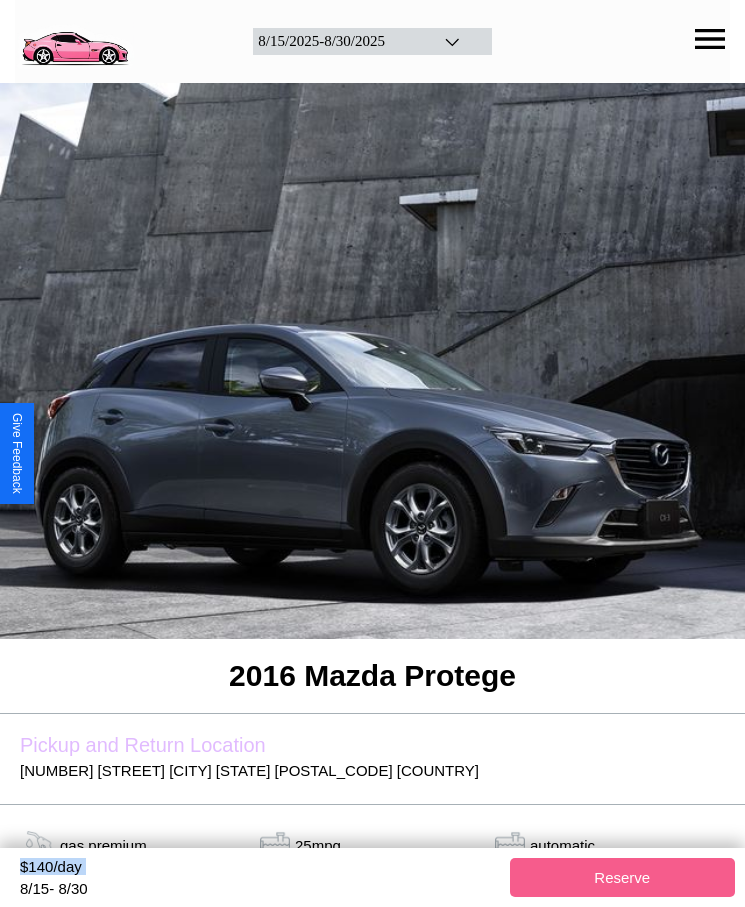 click on "$ 140 /day" at bounding box center (260, 869) 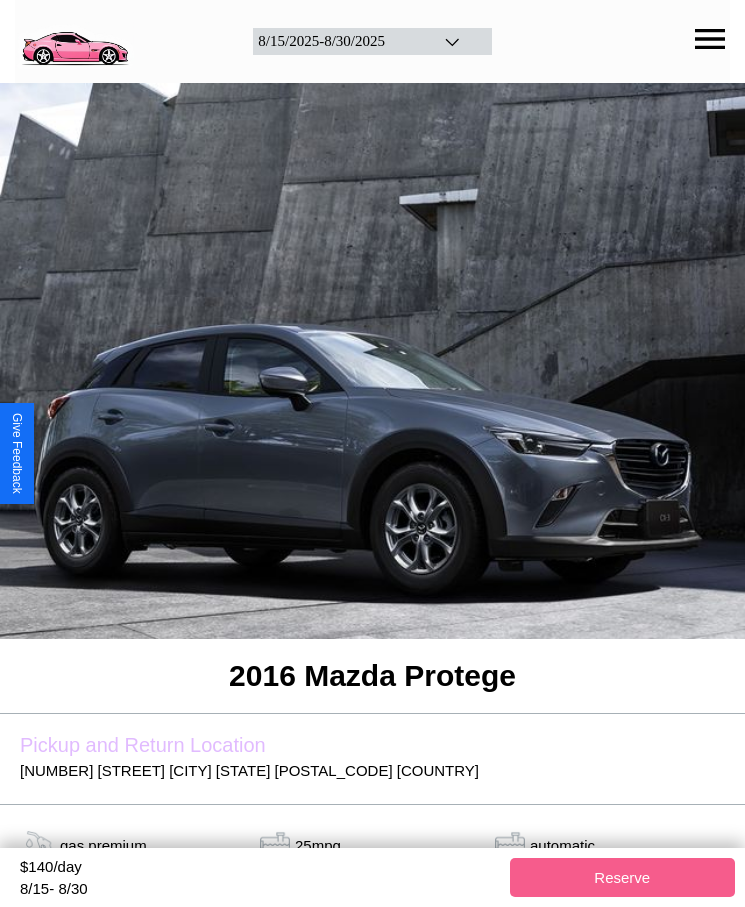 click on "$ 140 /day" at bounding box center [260, 869] 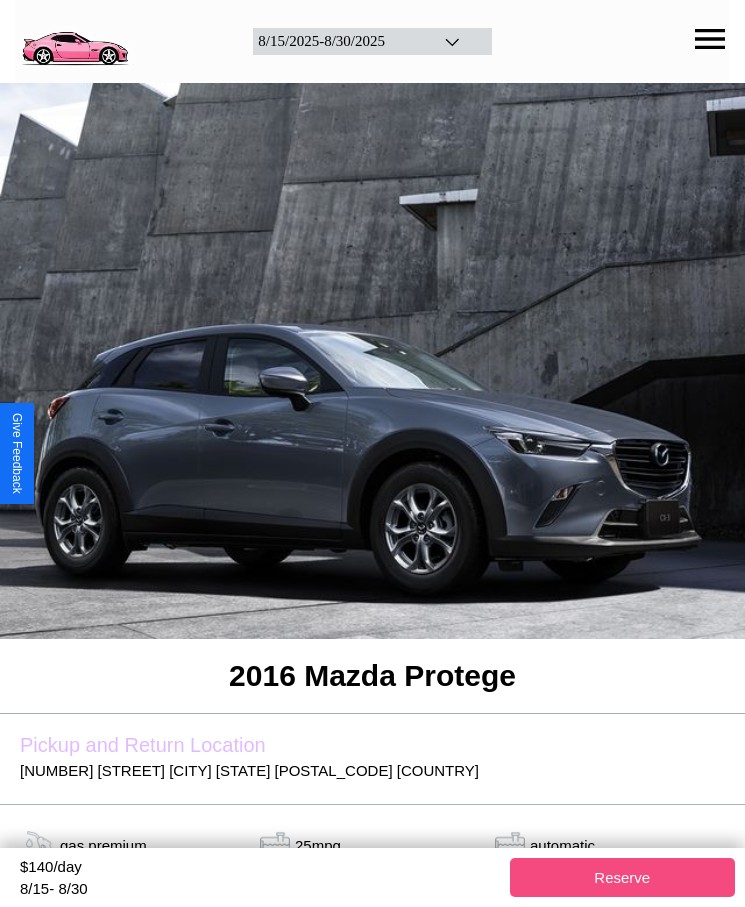click on "Reserve" at bounding box center (623, 877) 